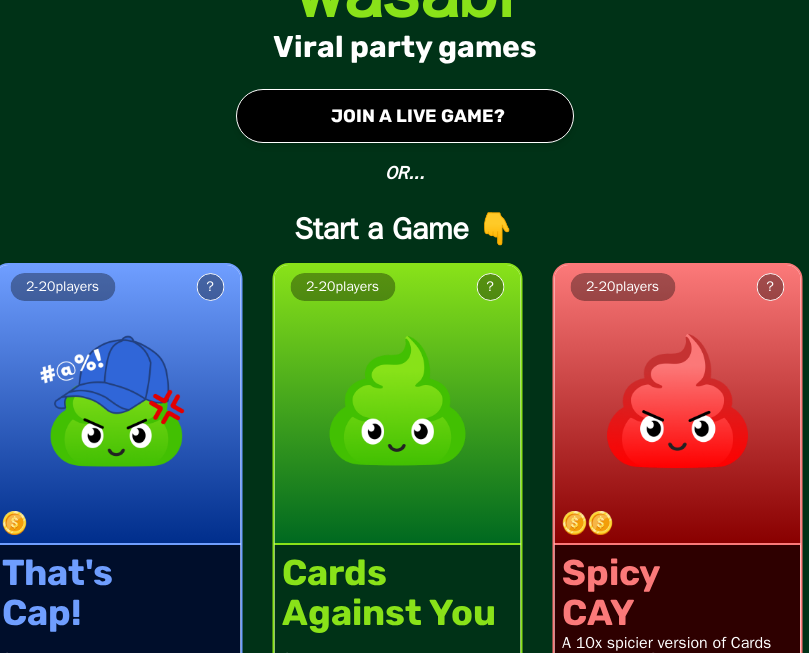scroll, scrollTop: 0, scrollLeft: 0, axis: both 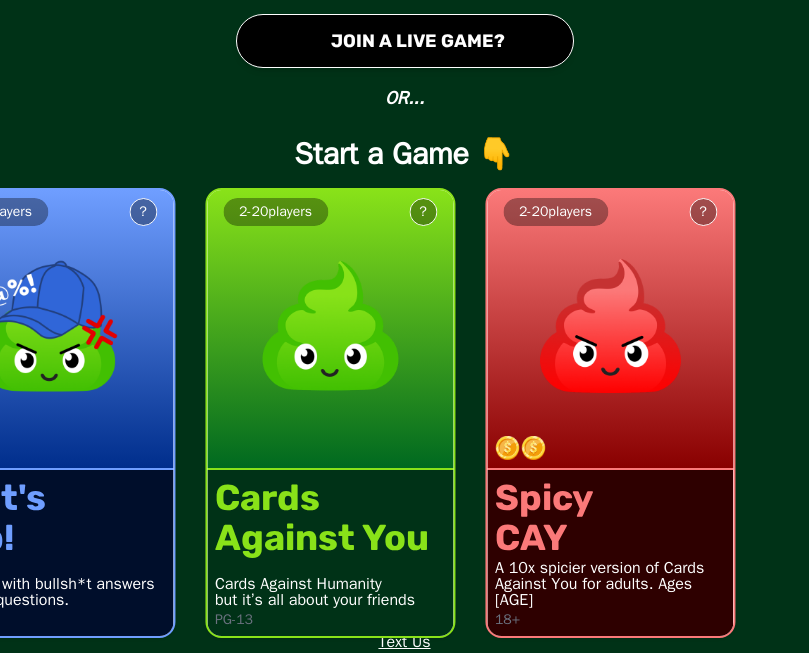 drag, startPoint x: 3, startPoint y: 214, endPoint x: -71, endPoint y: 184, distance: 79.84986 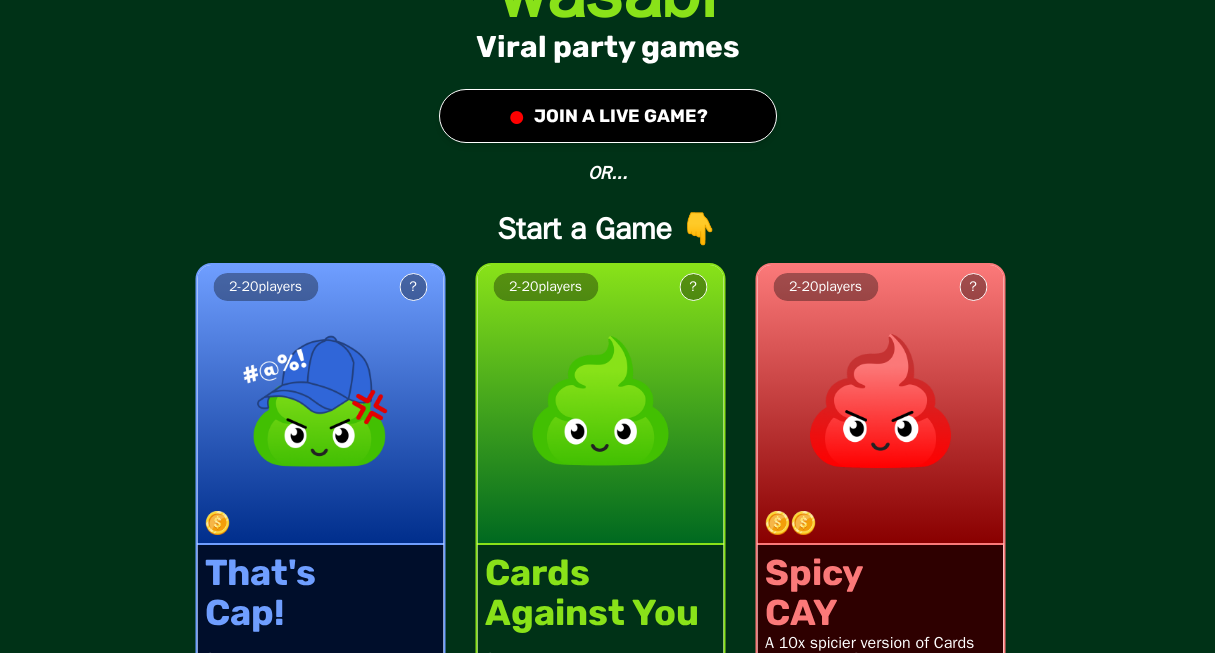 scroll, scrollTop: 75, scrollLeft: 0, axis: vertical 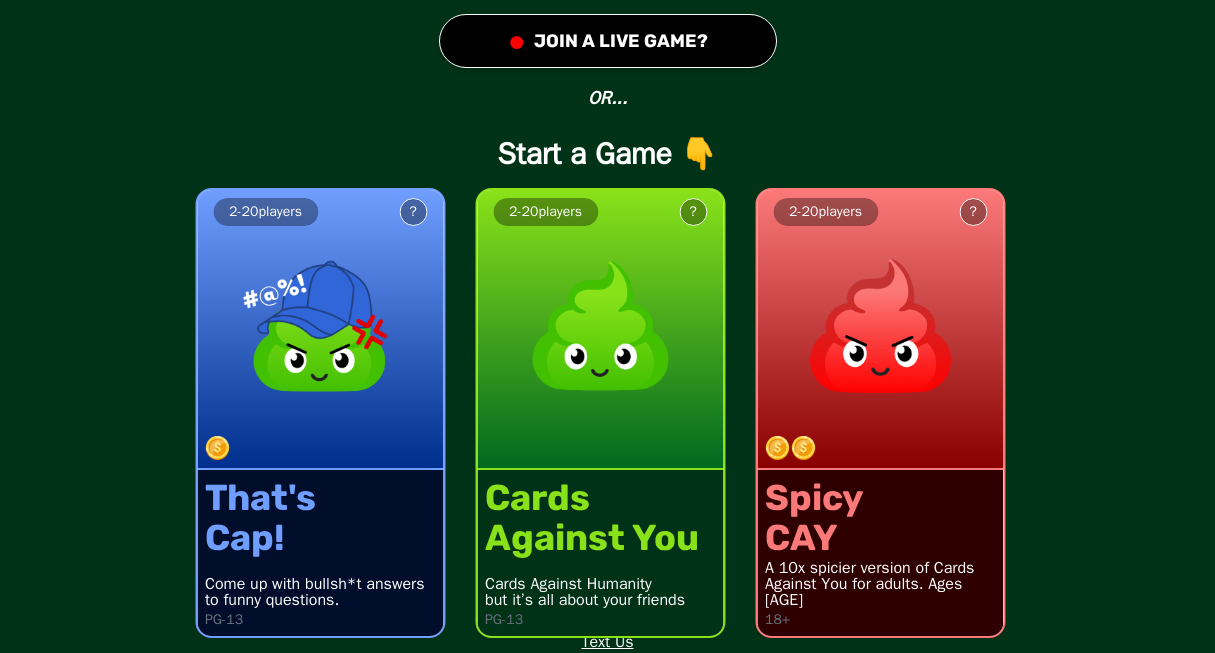 click at bounding box center [888, 448] 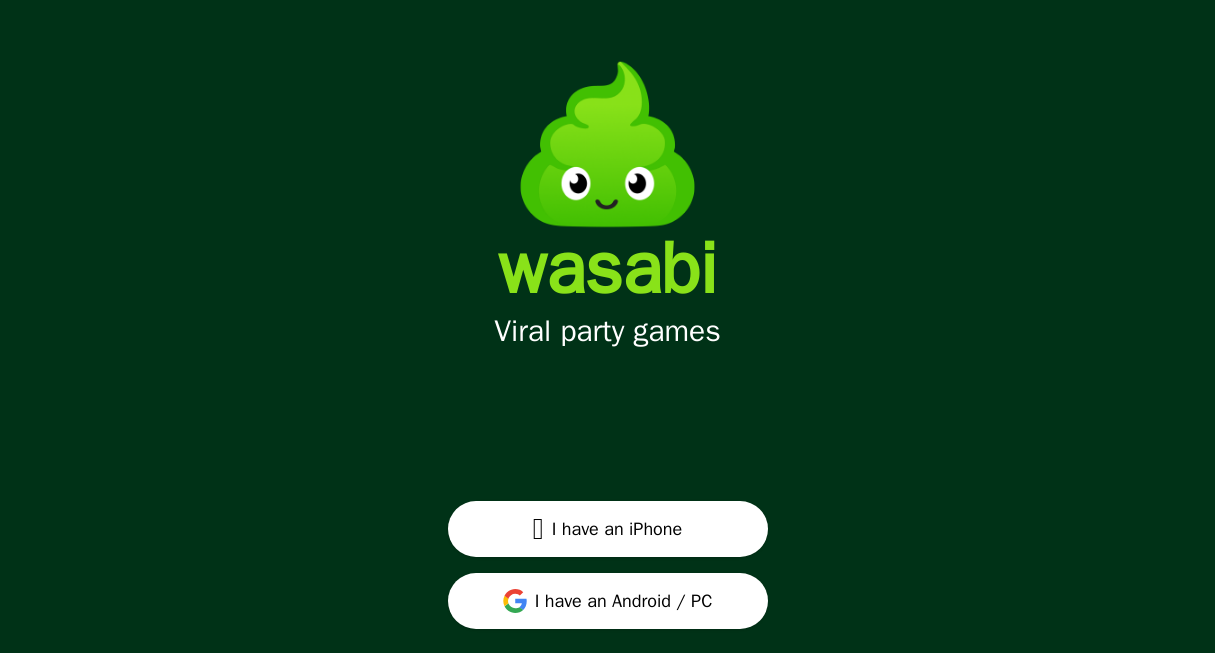 click on " I have an iPhone" at bounding box center [608, 529] 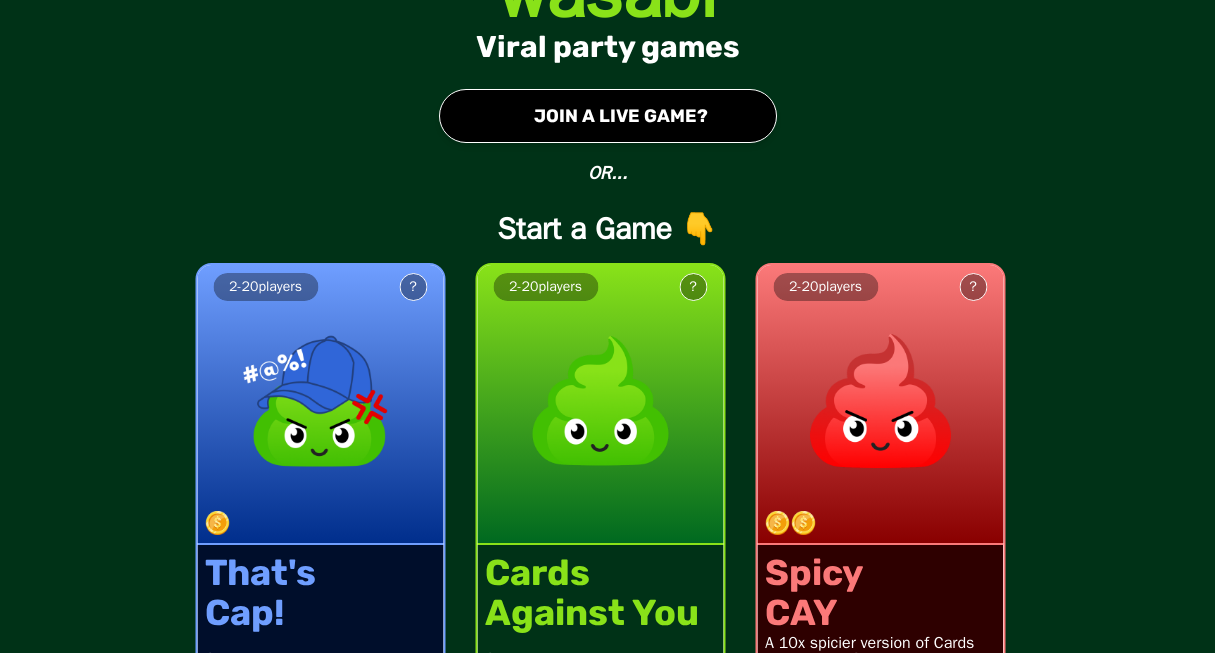 click on "● JOIN A LIVE GAME?" at bounding box center [608, 116] 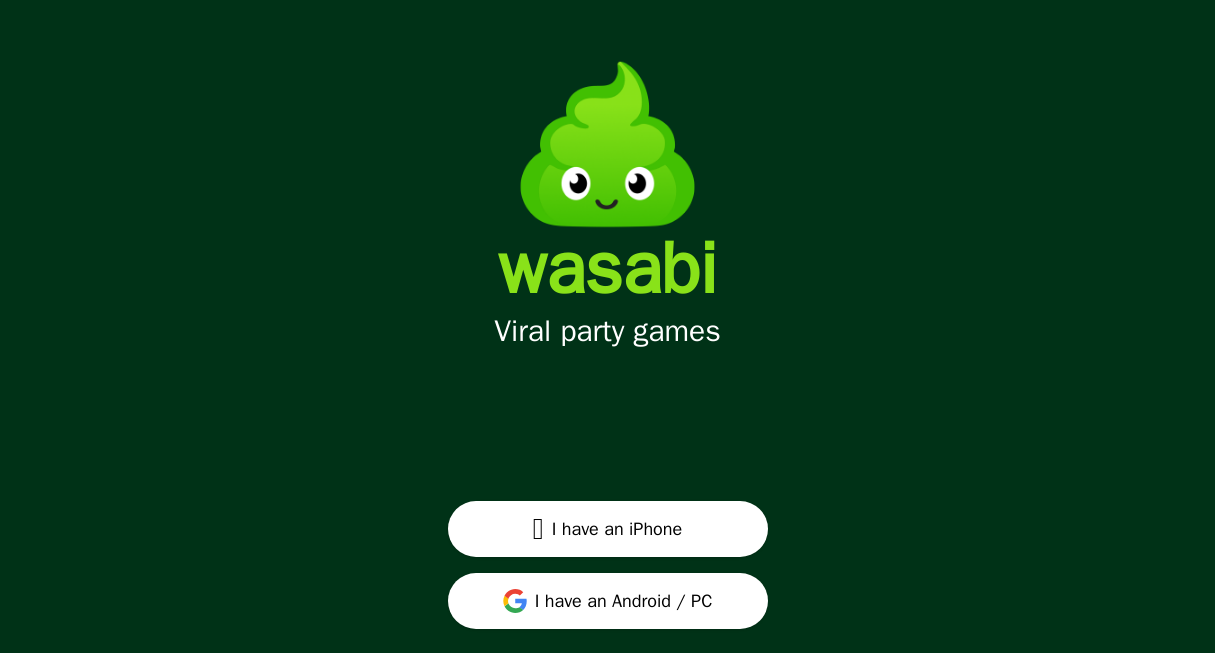 click on " I have an iPhone" at bounding box center [608, 529] 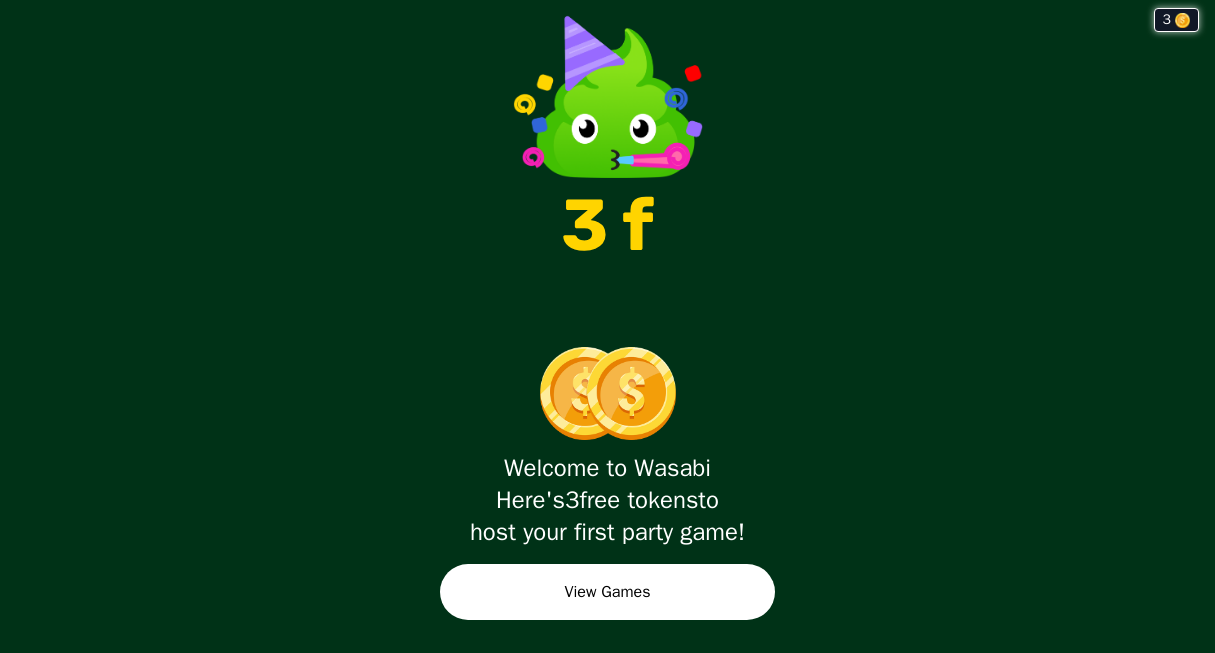 scroll, scrollTop: 0, scrollLeft: 0, axis: both 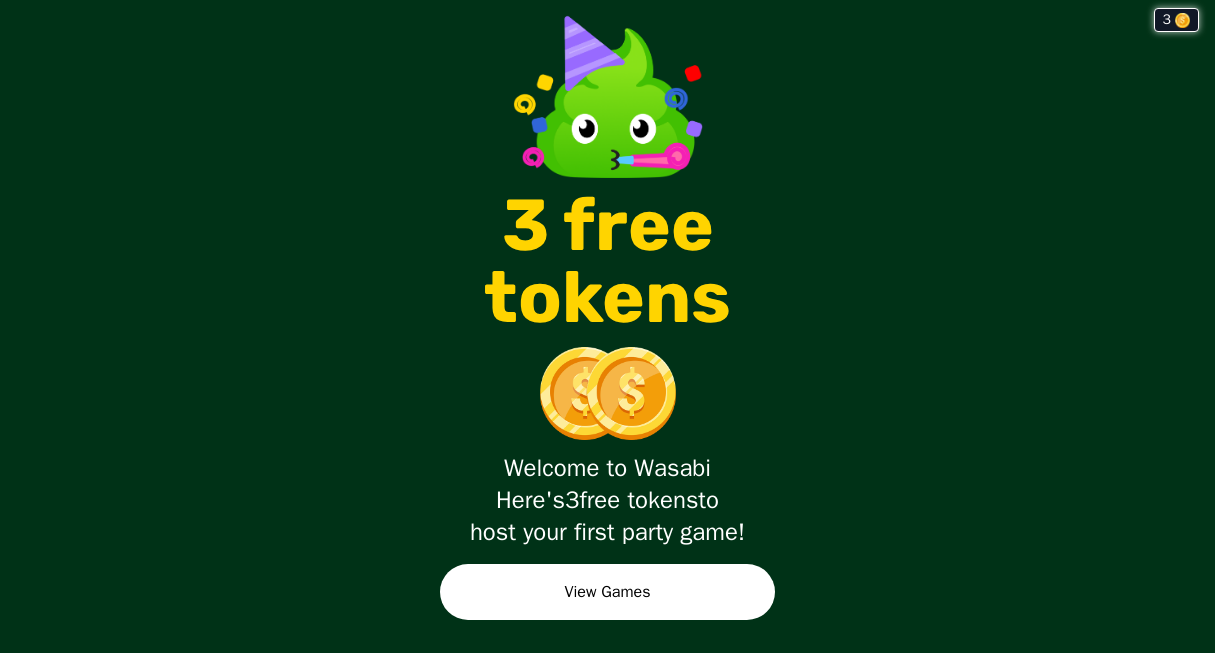 click on "View Games" at bounding box center [607, 592] 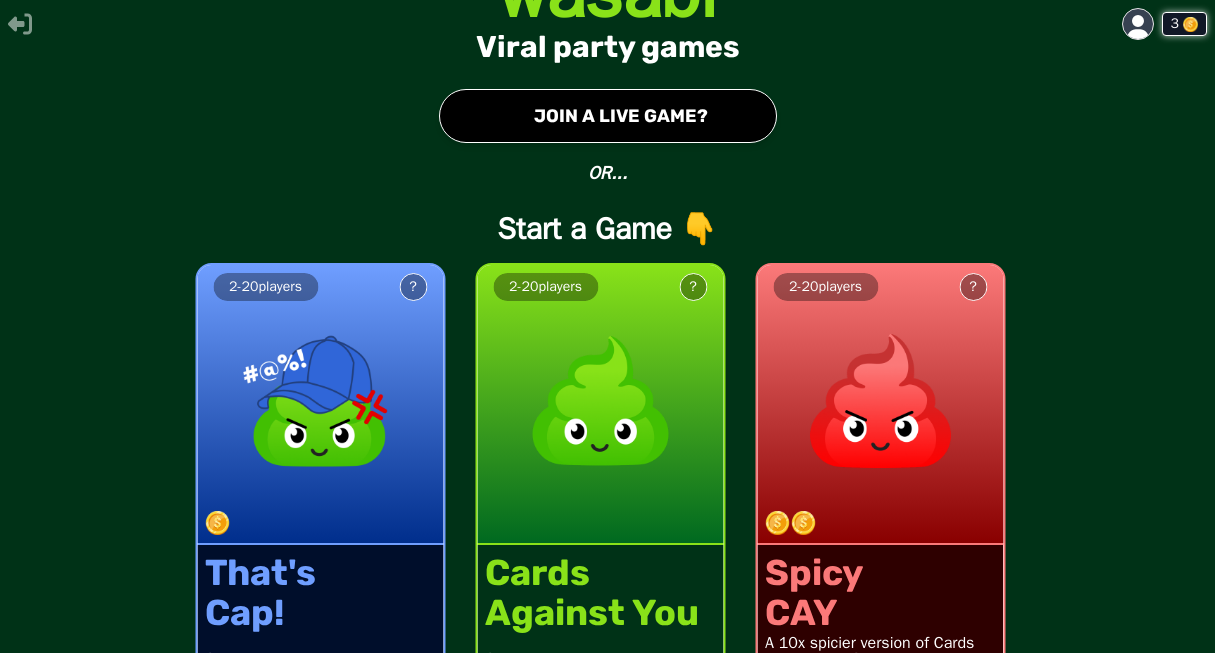 click on "● JOIN A LIVE GAME?" at bounding box center [608, 116] 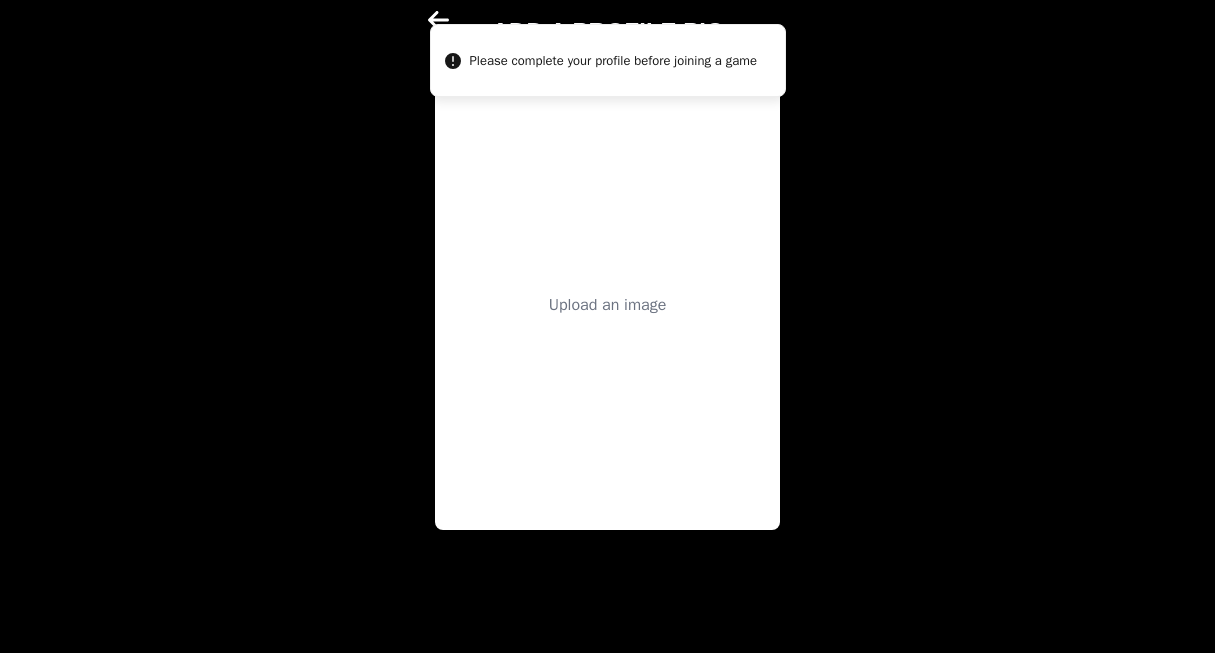 click on "Please complete your profile before joining a game" at bounding box center [608, 60] 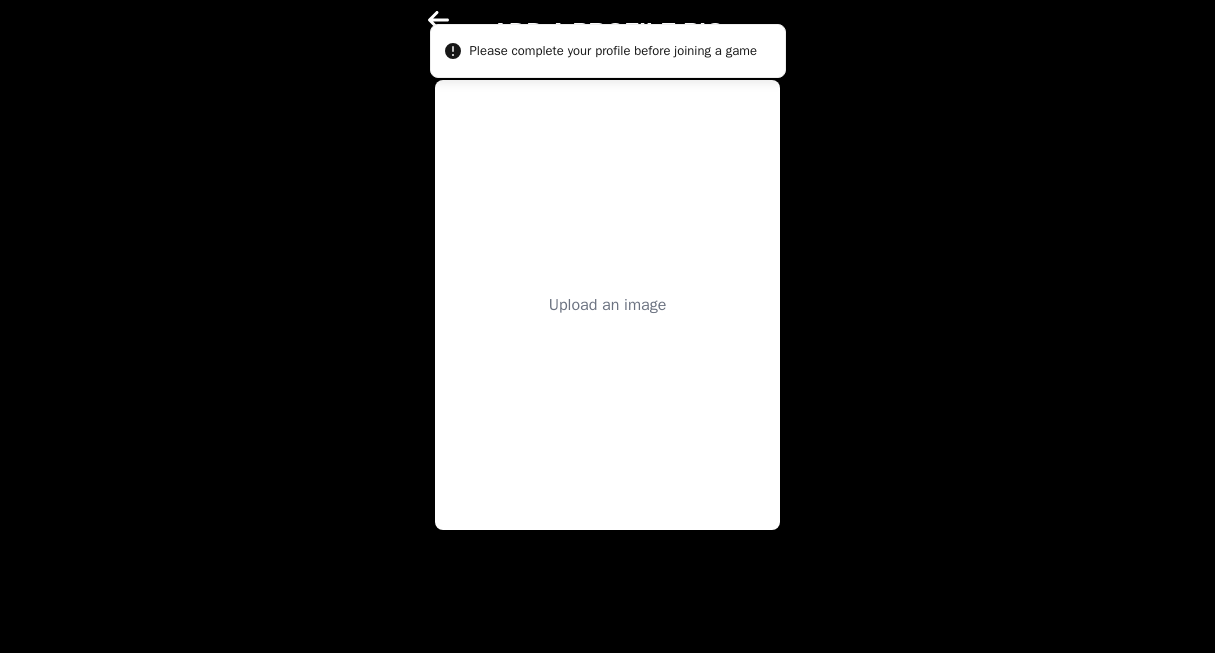 click on "Upload an image" at bounding box center [608, 305] 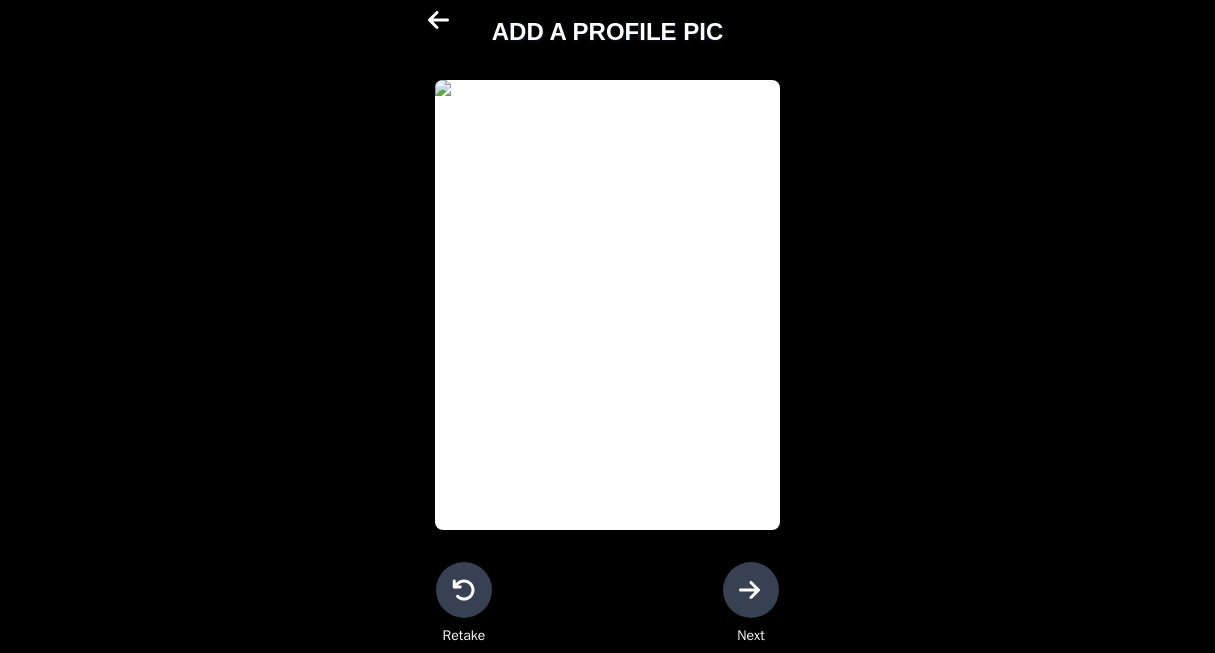 click 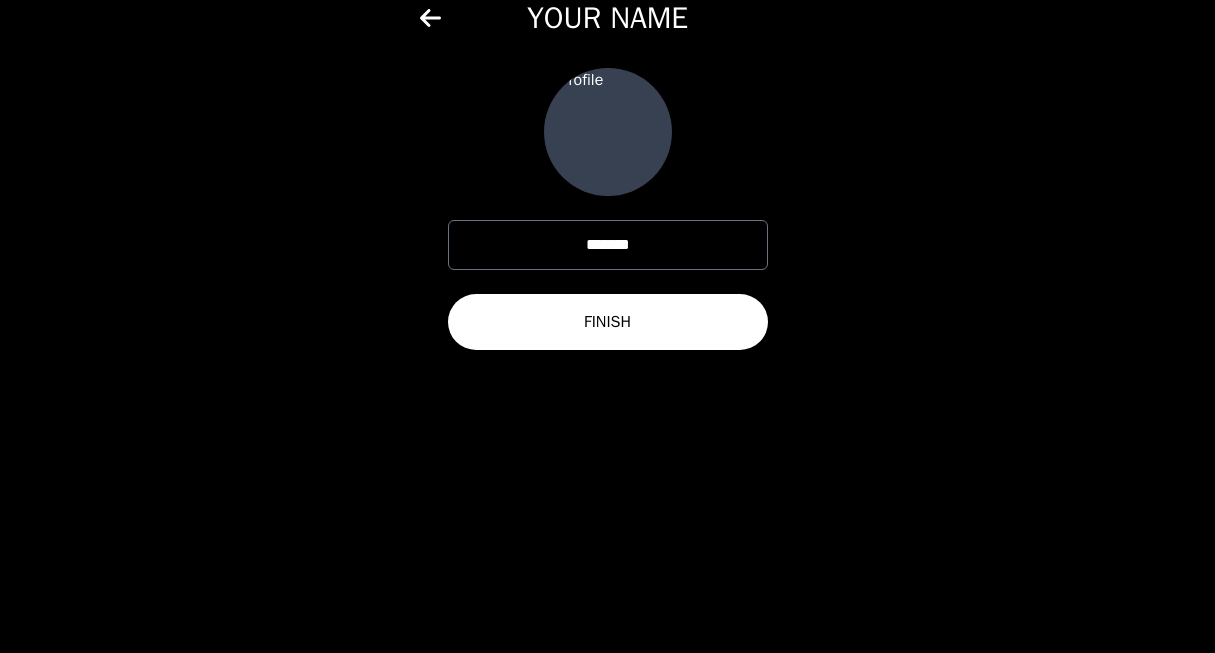 click on "FINISH" at bounding box center [608, 322] 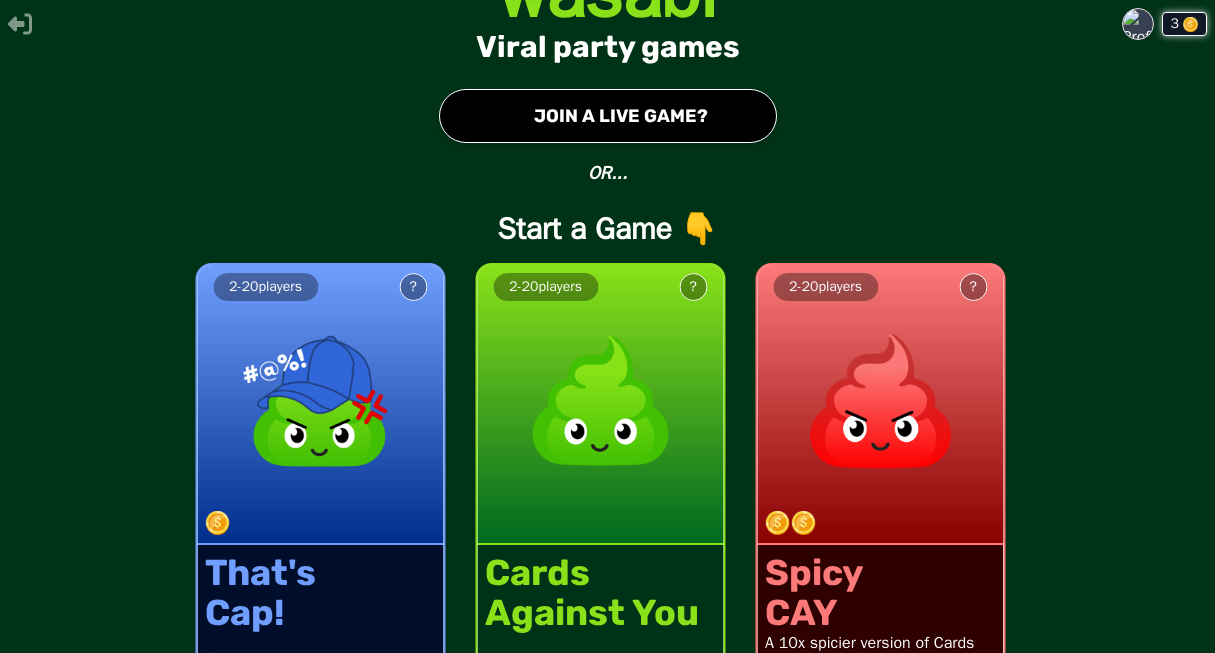 click on "● JOIN A LIVE GAME?" at bounding box center [608, 116] 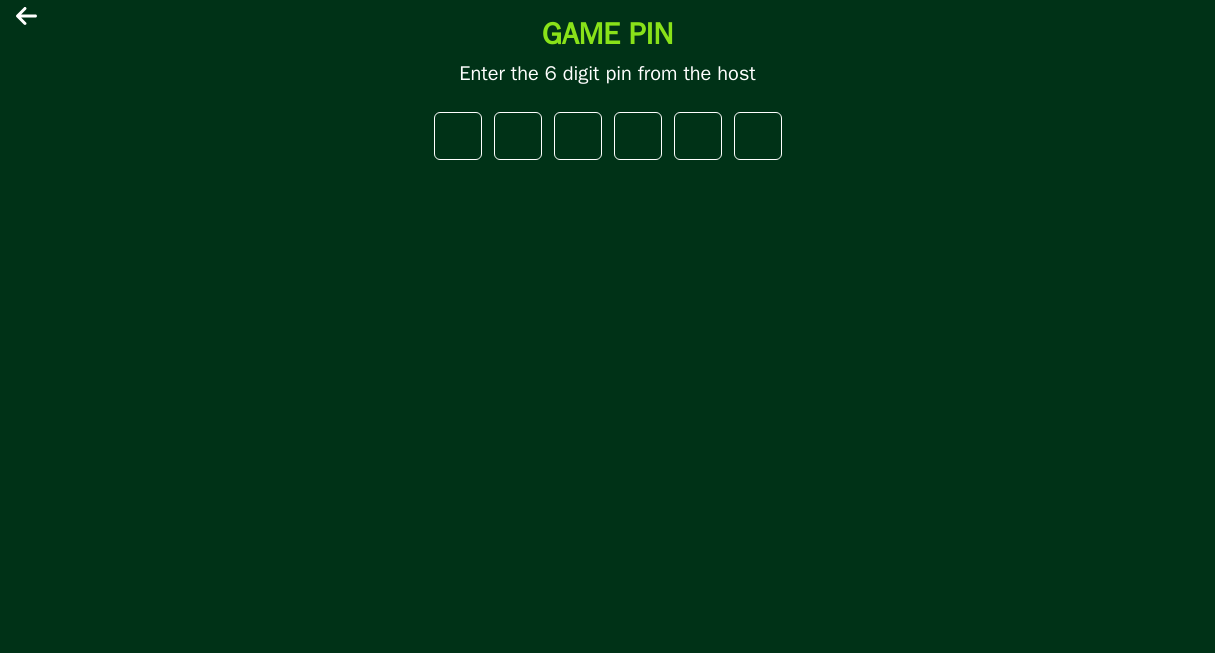 type on "*" 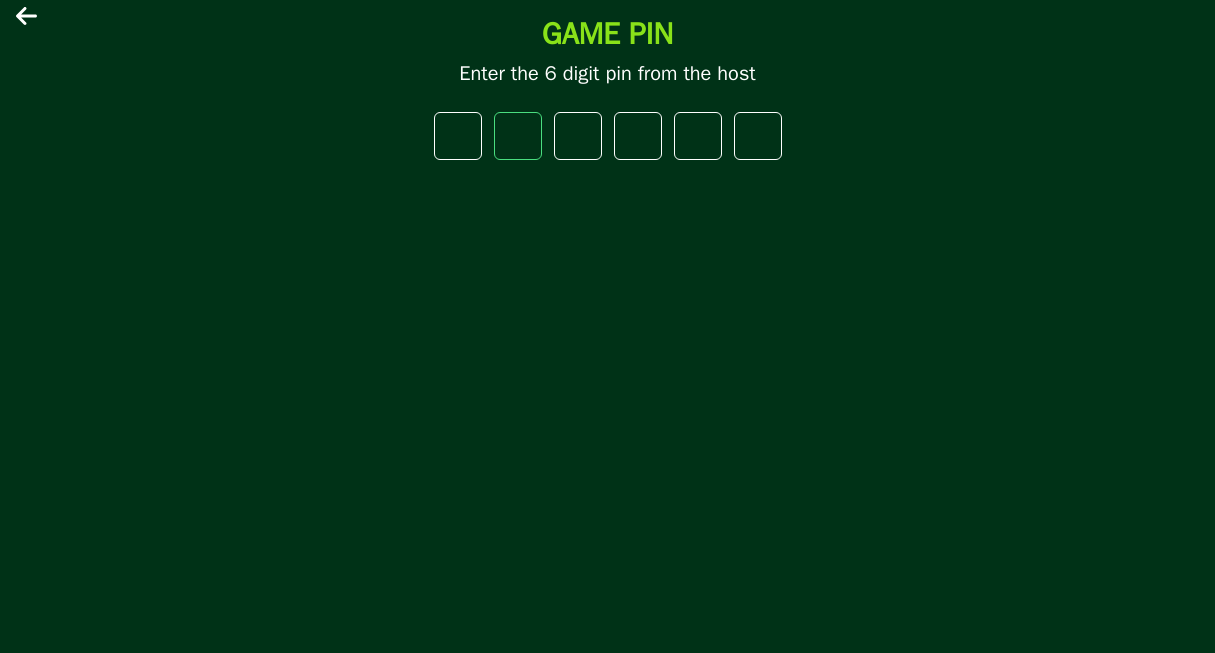 type on "*" 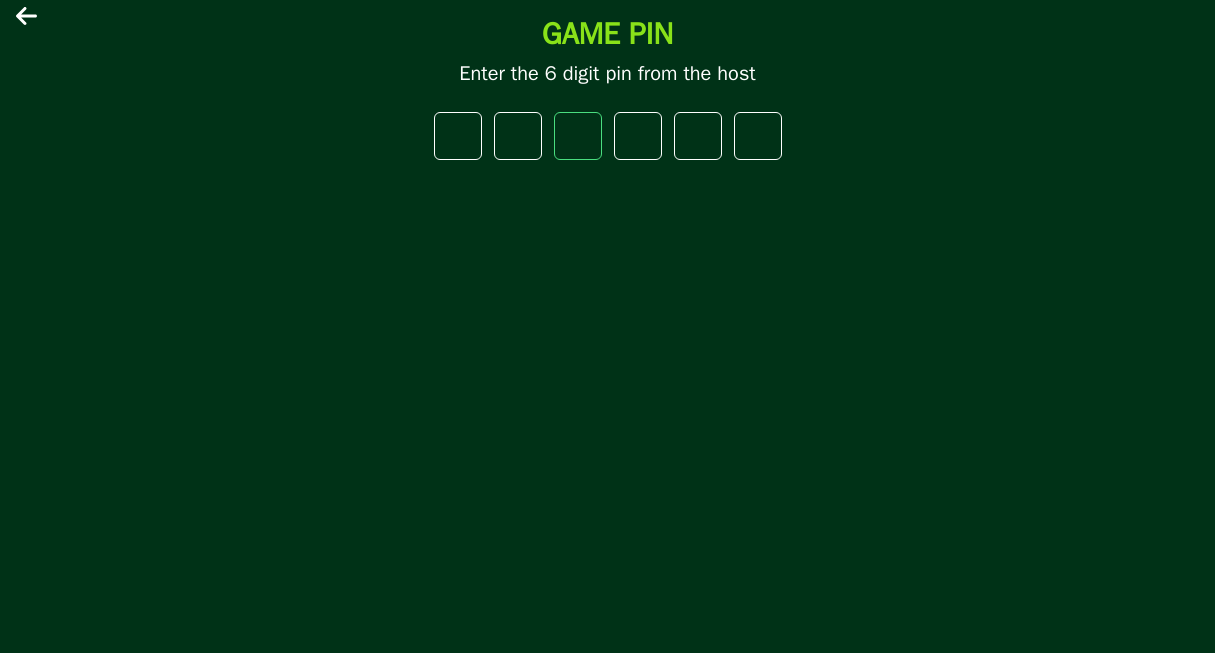 type on "*" 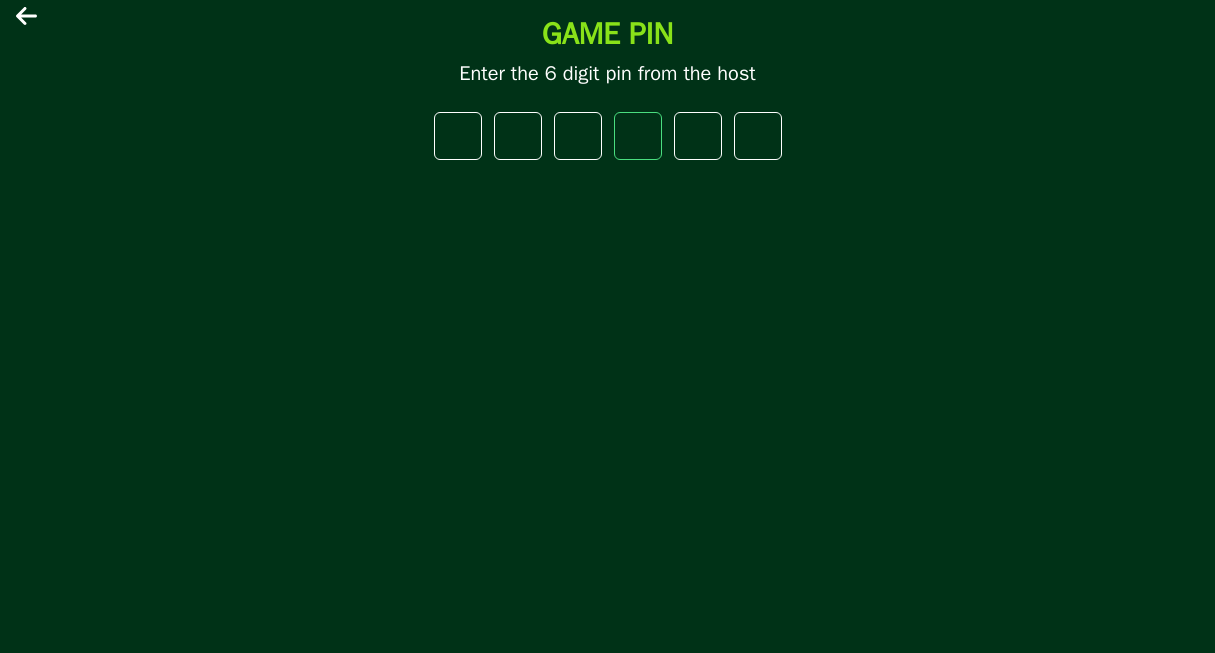 type on "*" 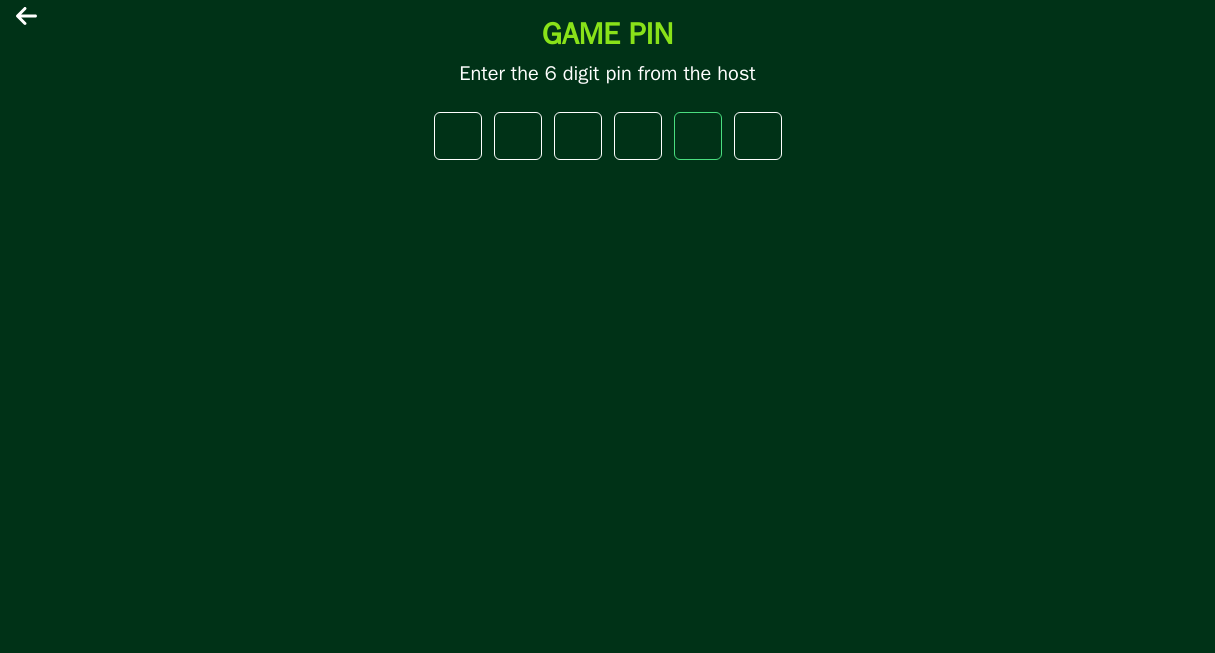 type on "*" 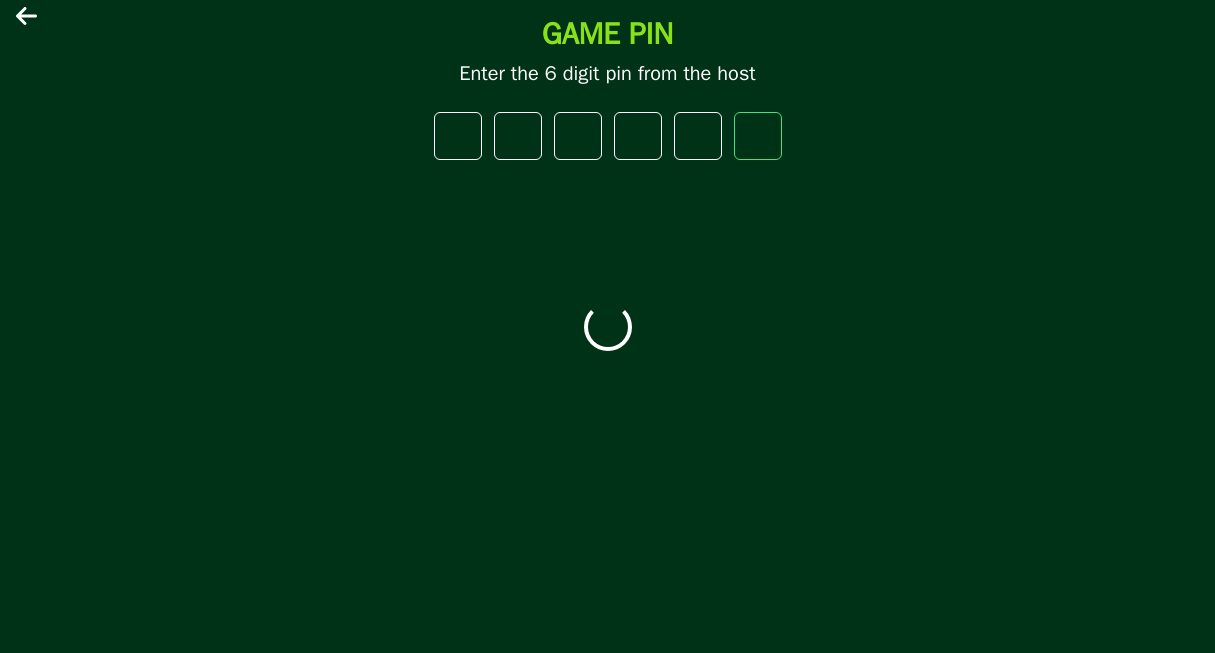 type on "*" 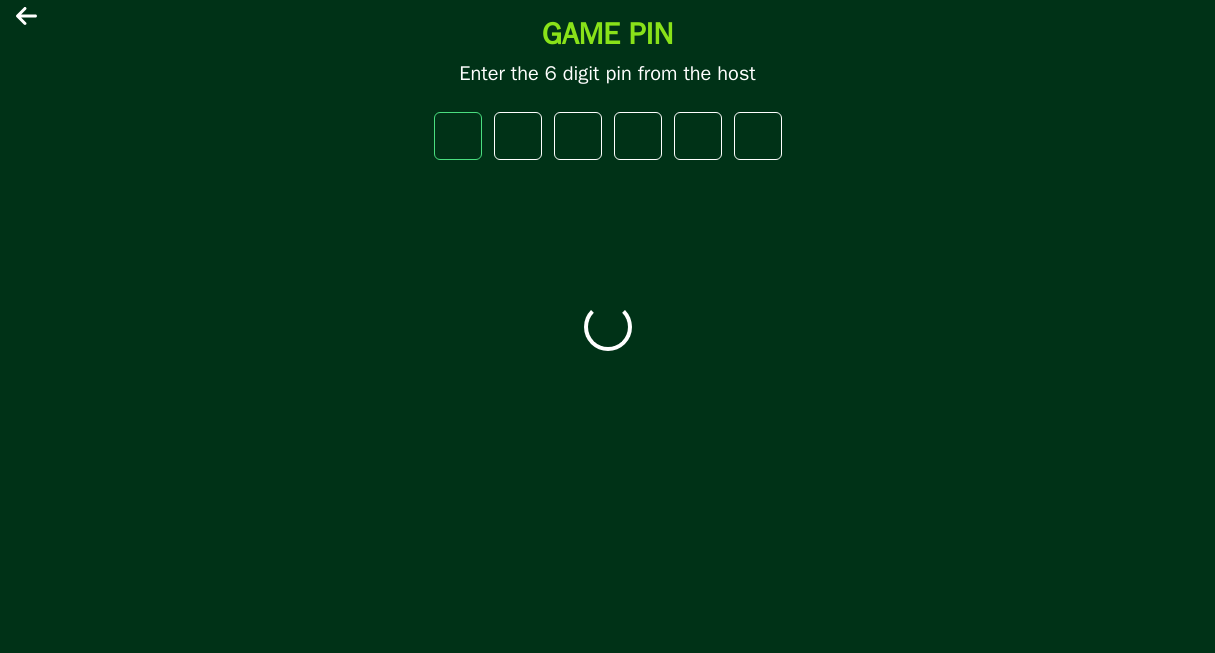type 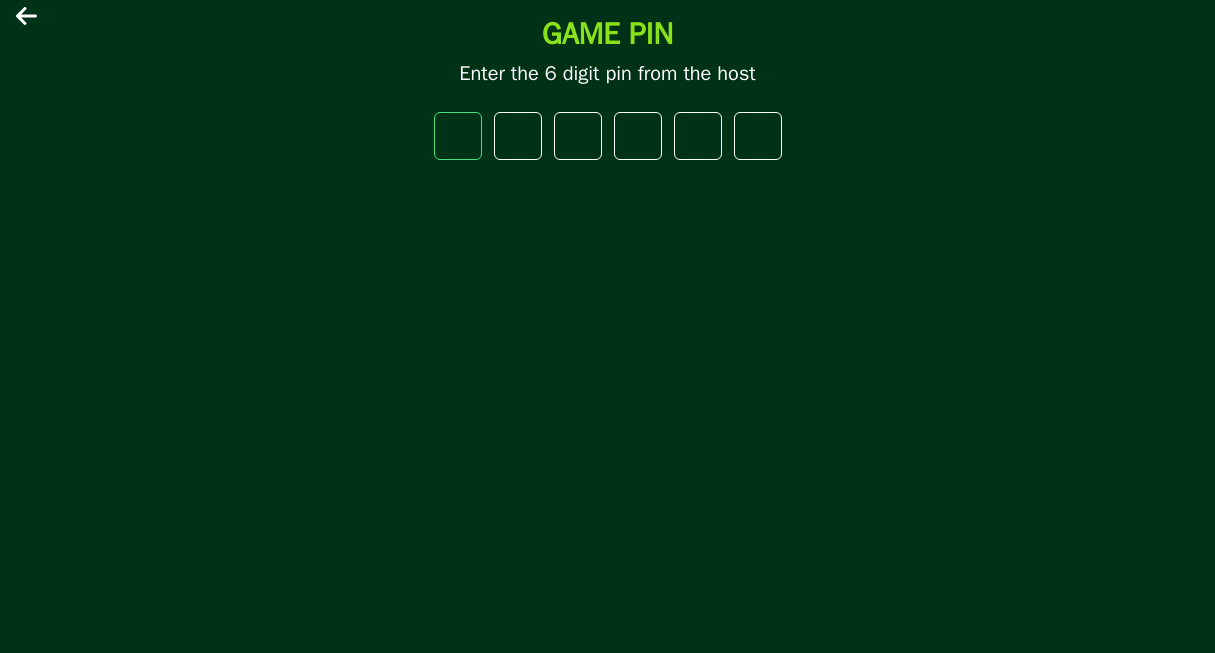 type on "*" 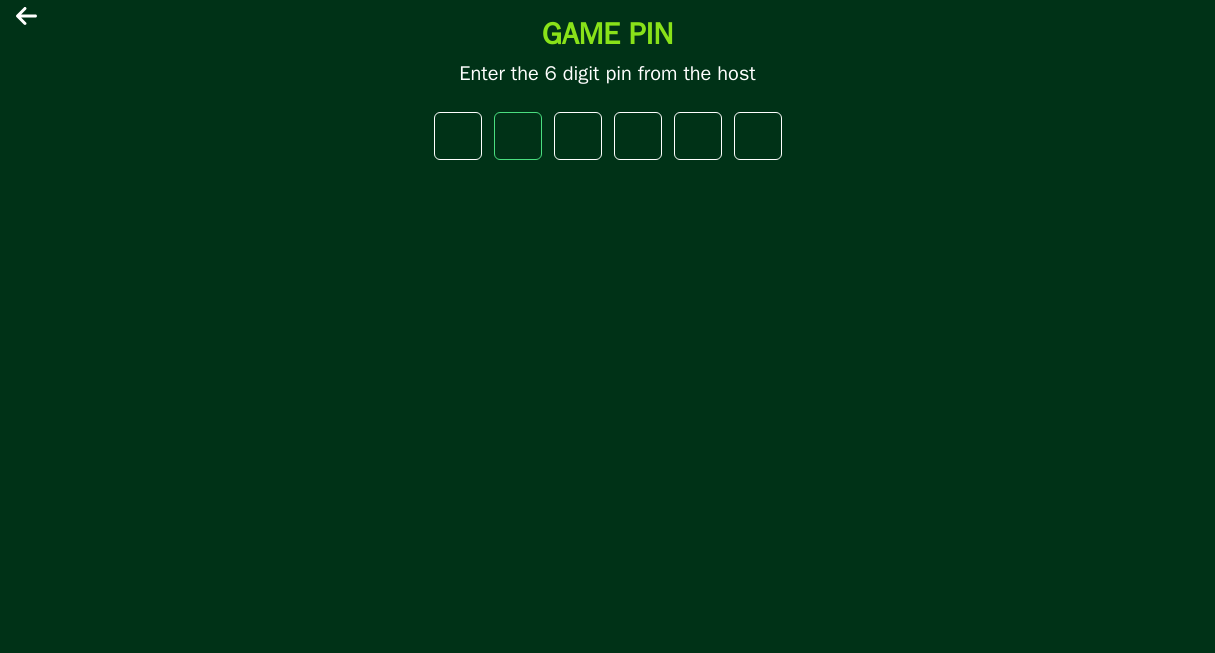 type on "*" 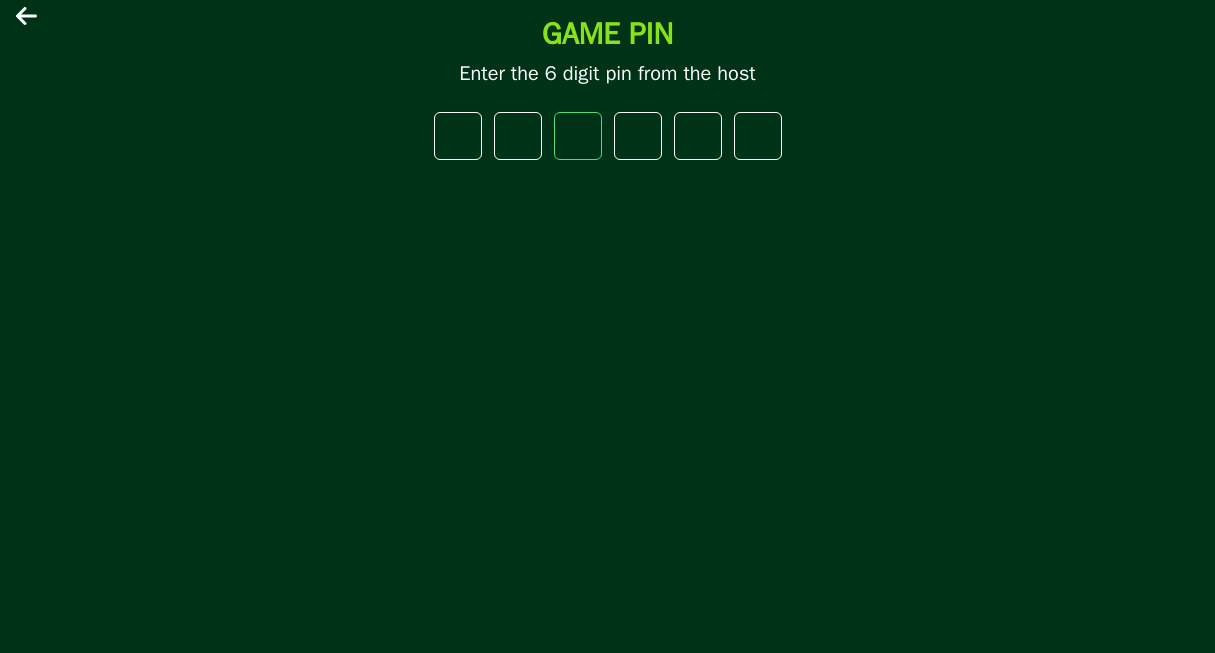 type on "*" 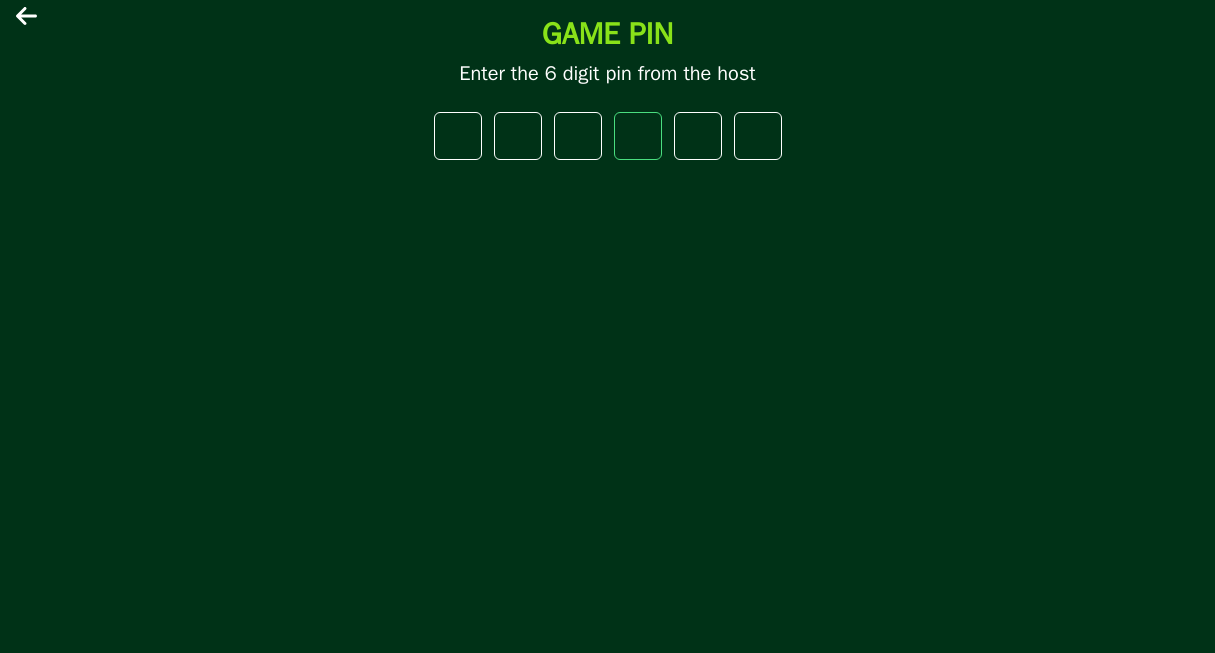 type on "*" 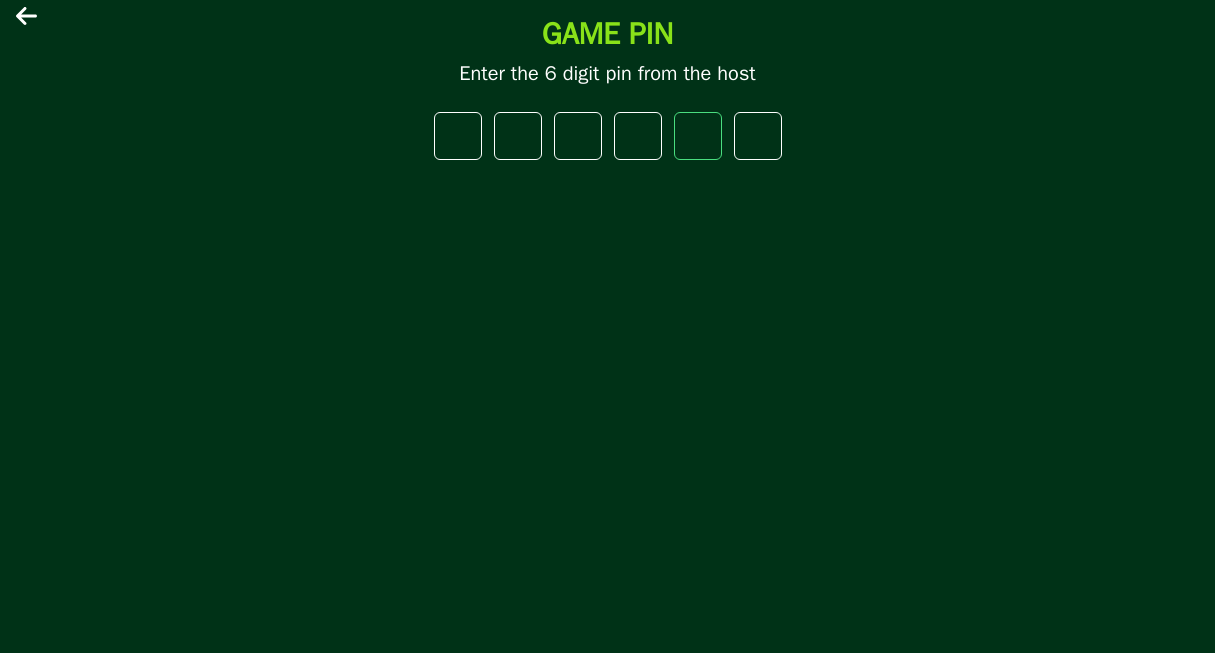 type on "*" 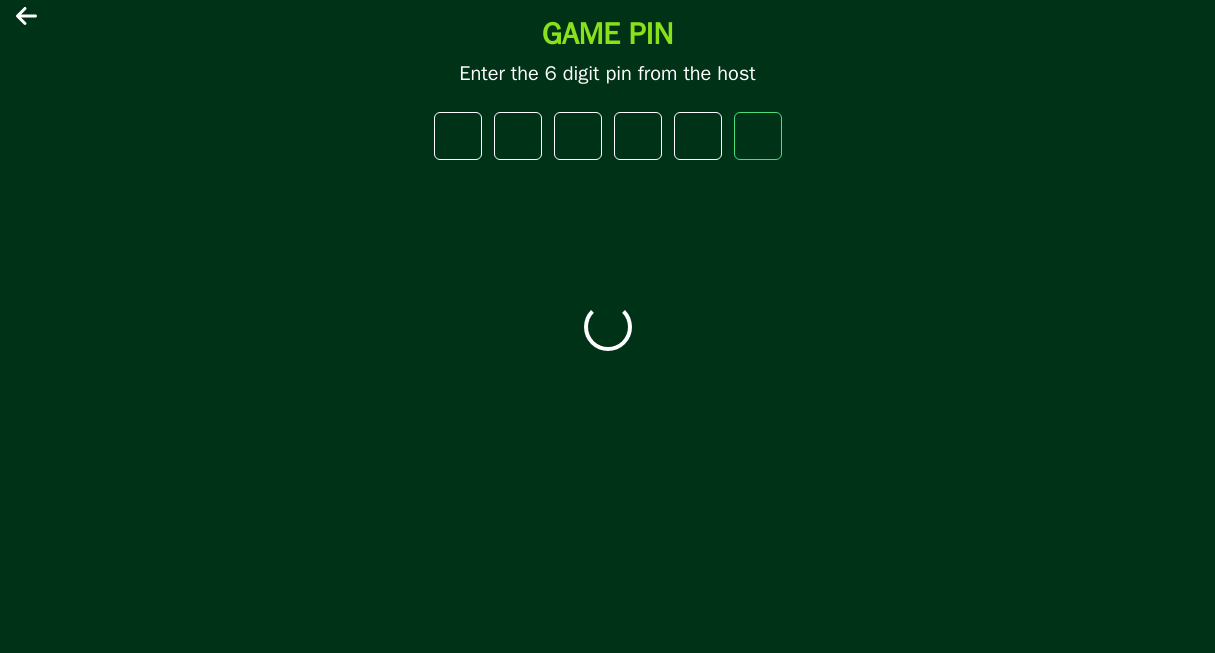 type on "*" 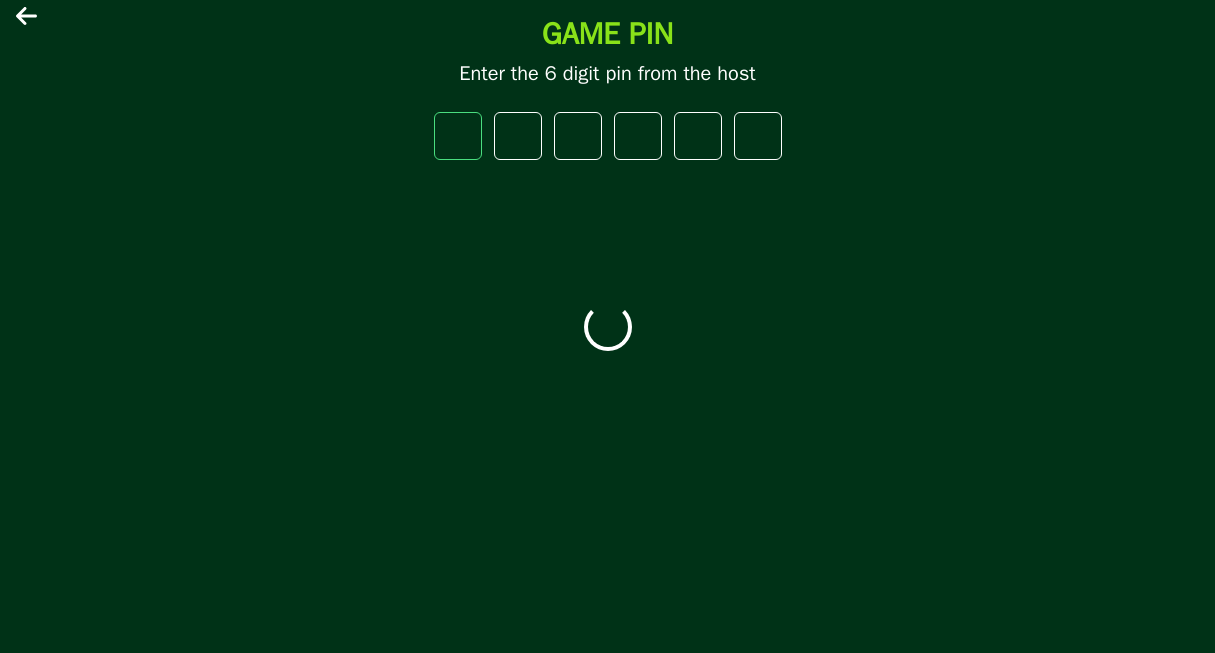 type 